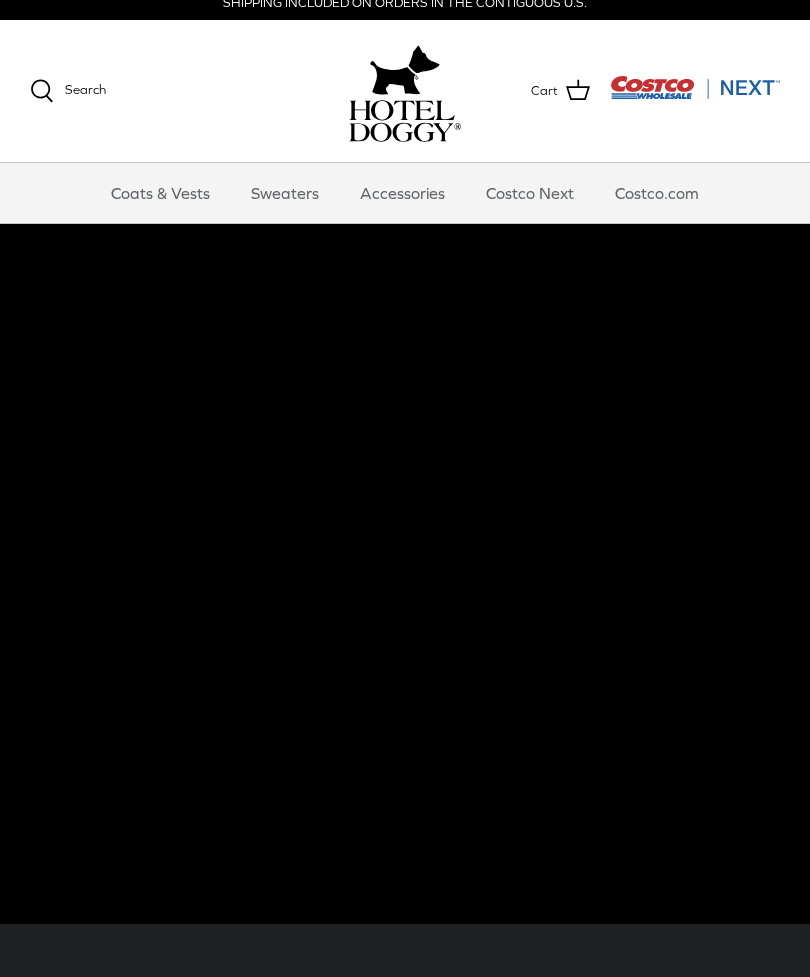 scroll, scrollTop: 0, scrollLeft: 0, axis: both 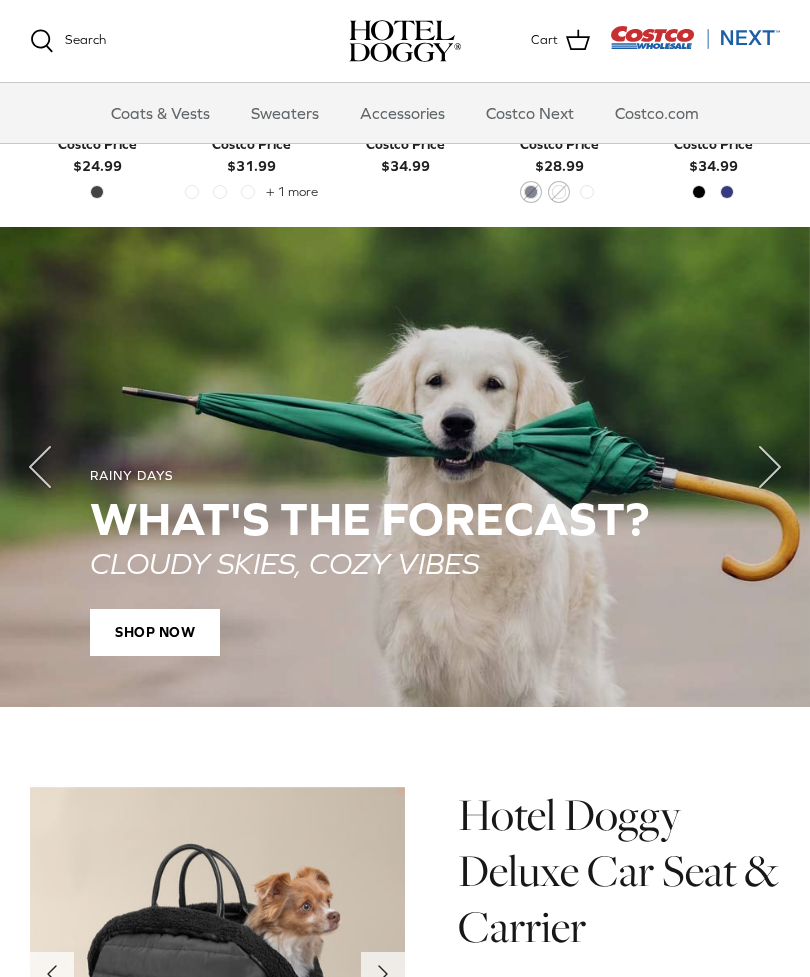 click 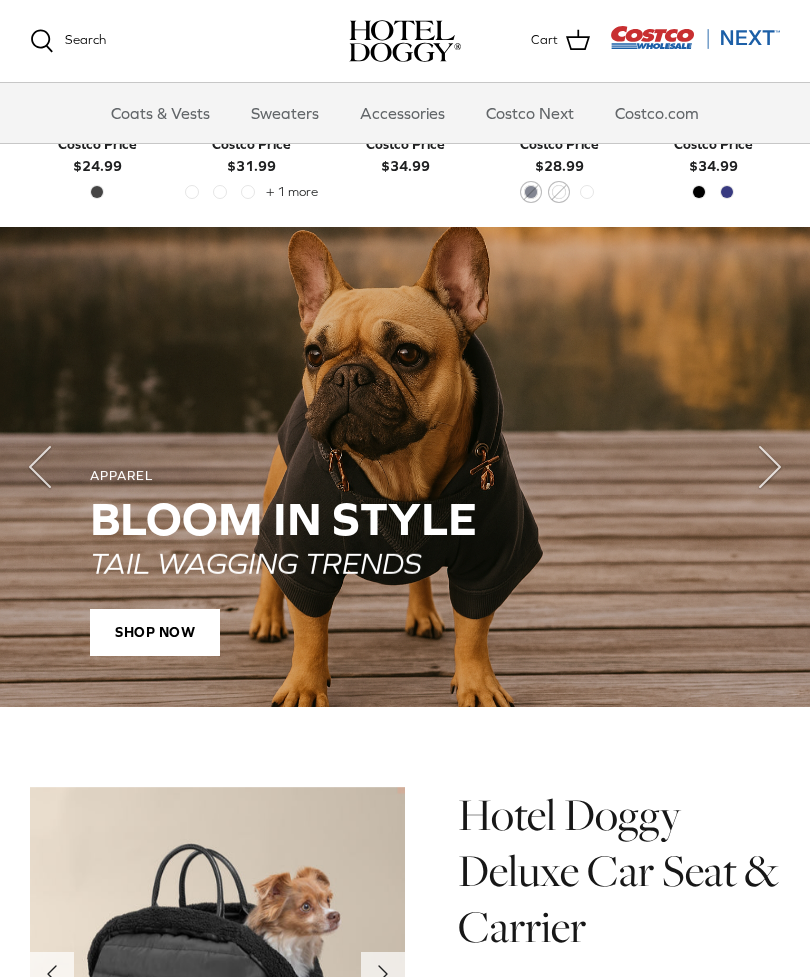 click on "Right" 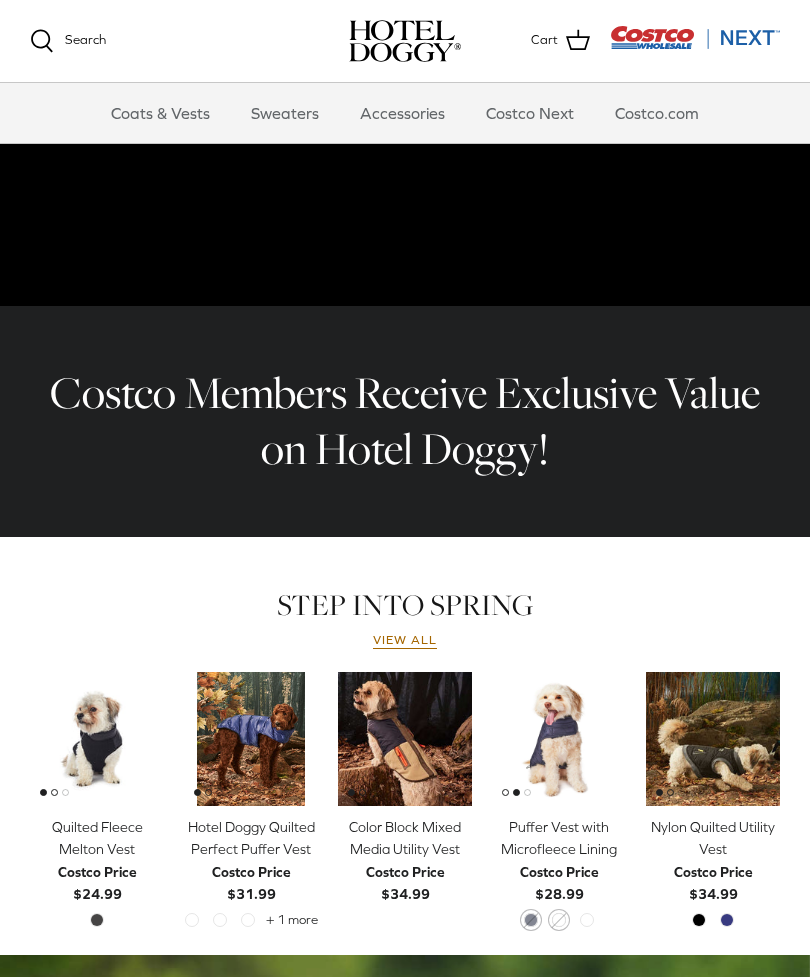 scroll, scrollTop: 426, scrollLeft: 0, axis: vertical 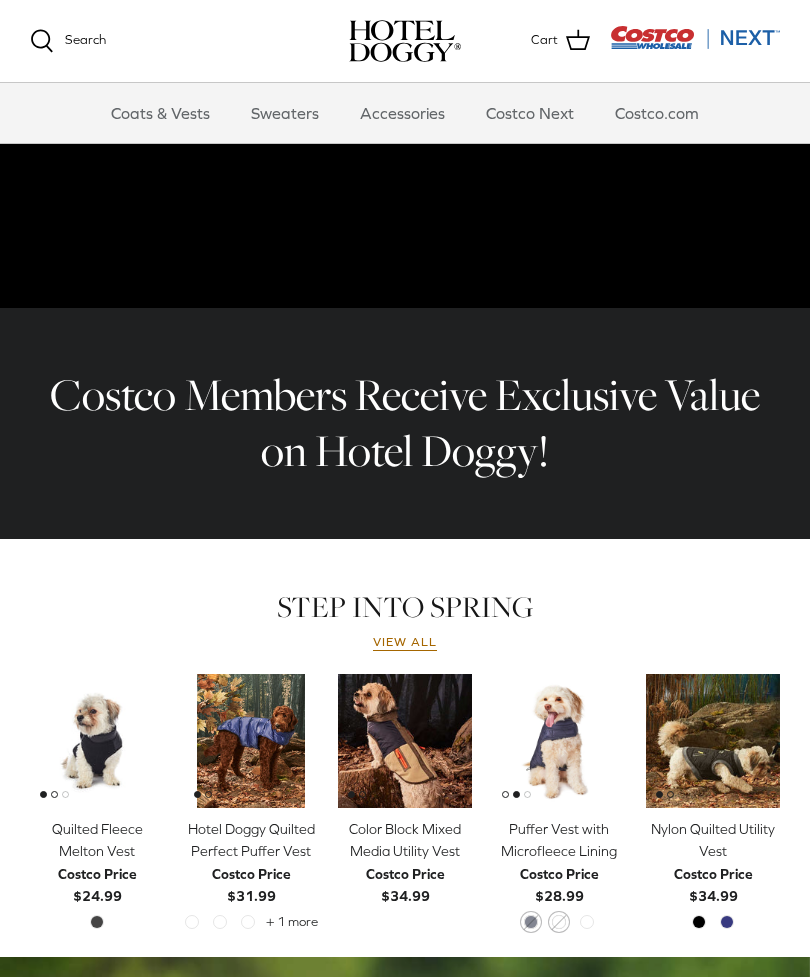 click on "Puffer Vest with Microfleece Lining" at bounding box center (559, 840) 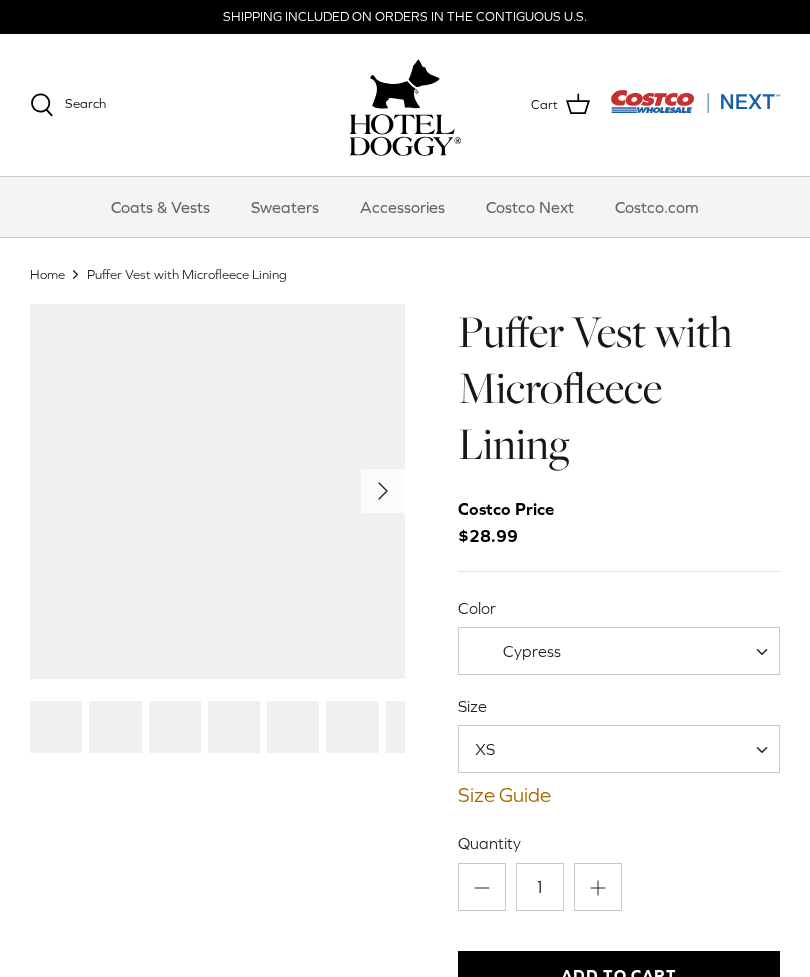scroll, scrollTop: 0, scrollLeft: 0, axis: both 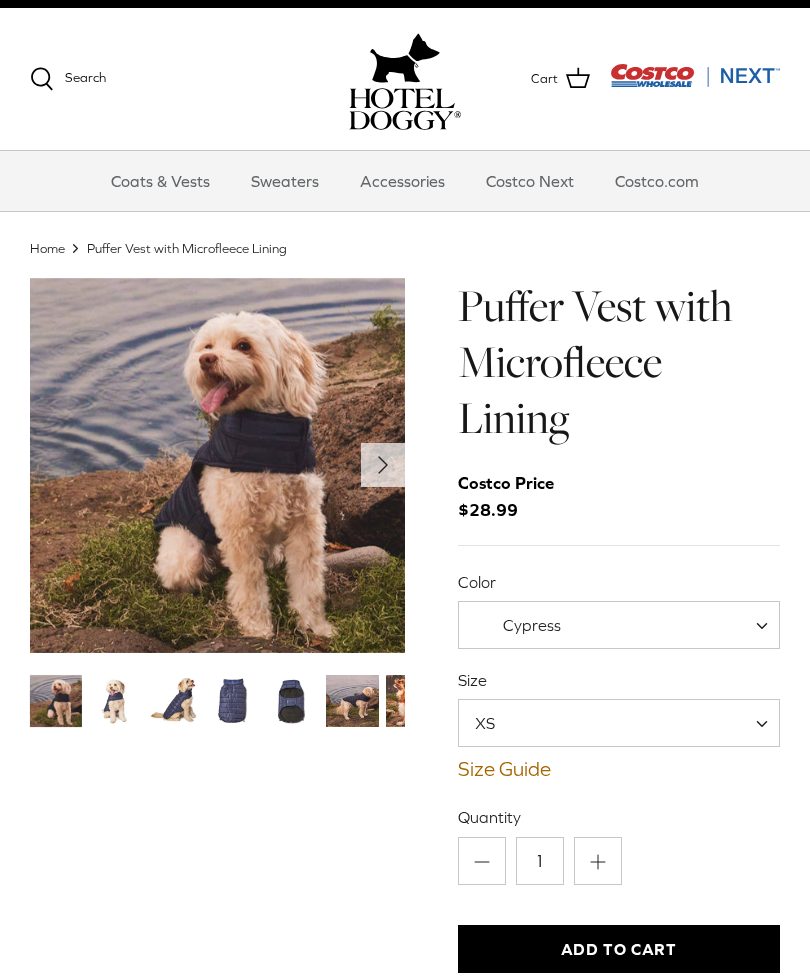 click at bounding box center [115, 701] 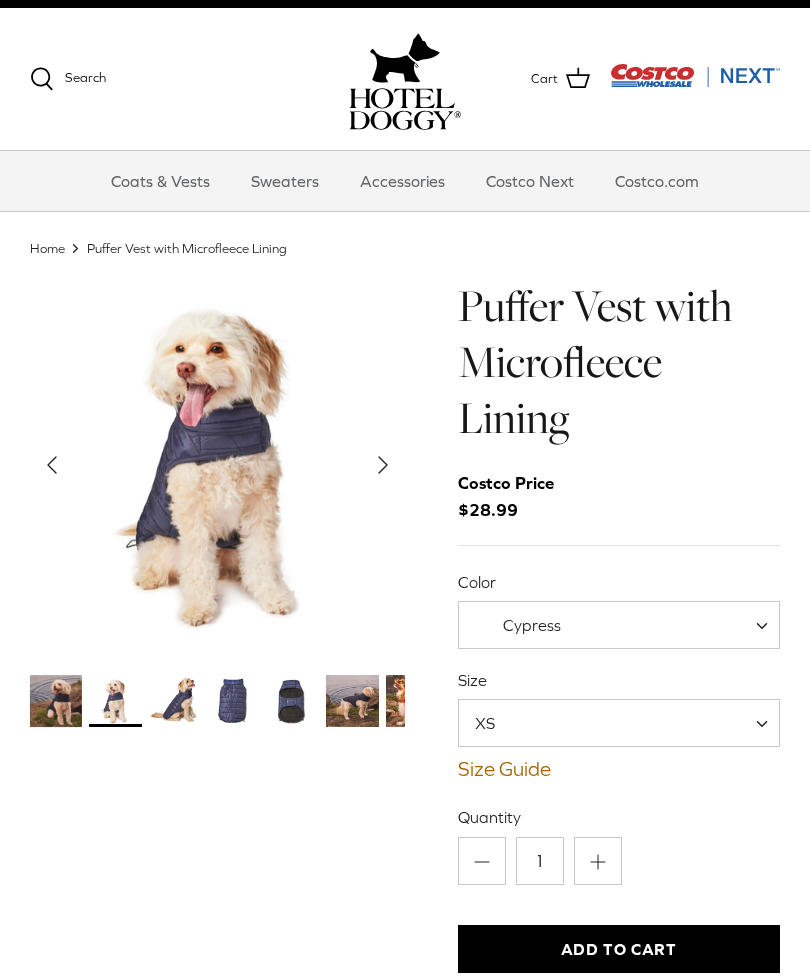 click at bounding box center (175, 701) 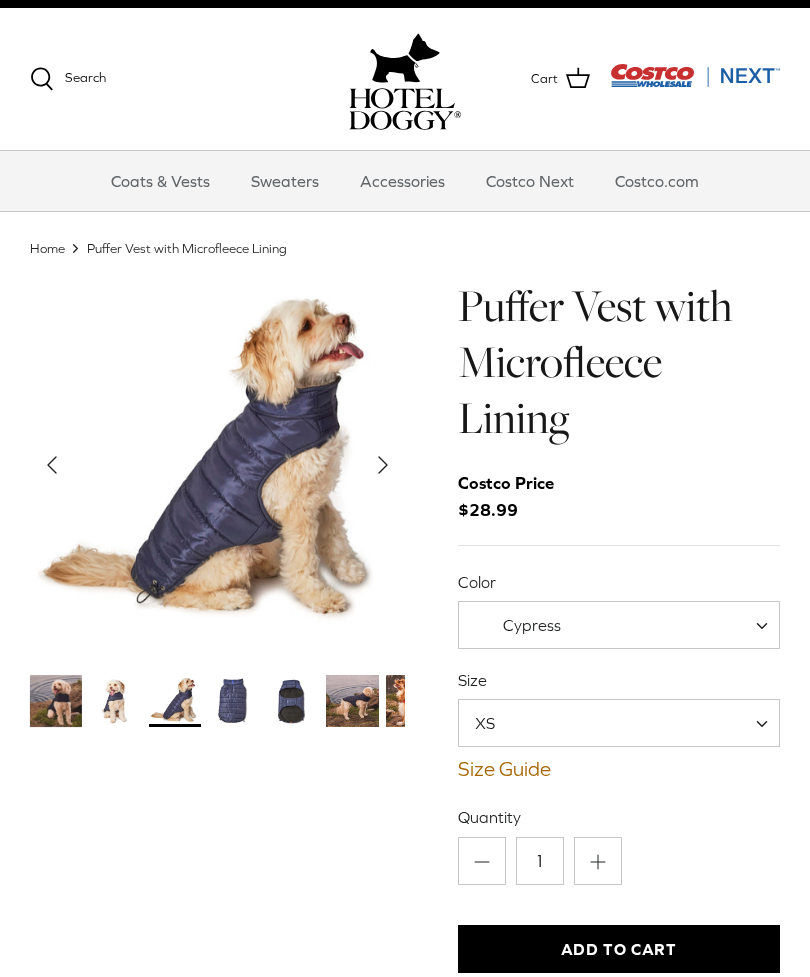 click at bounding box center [234, 701] 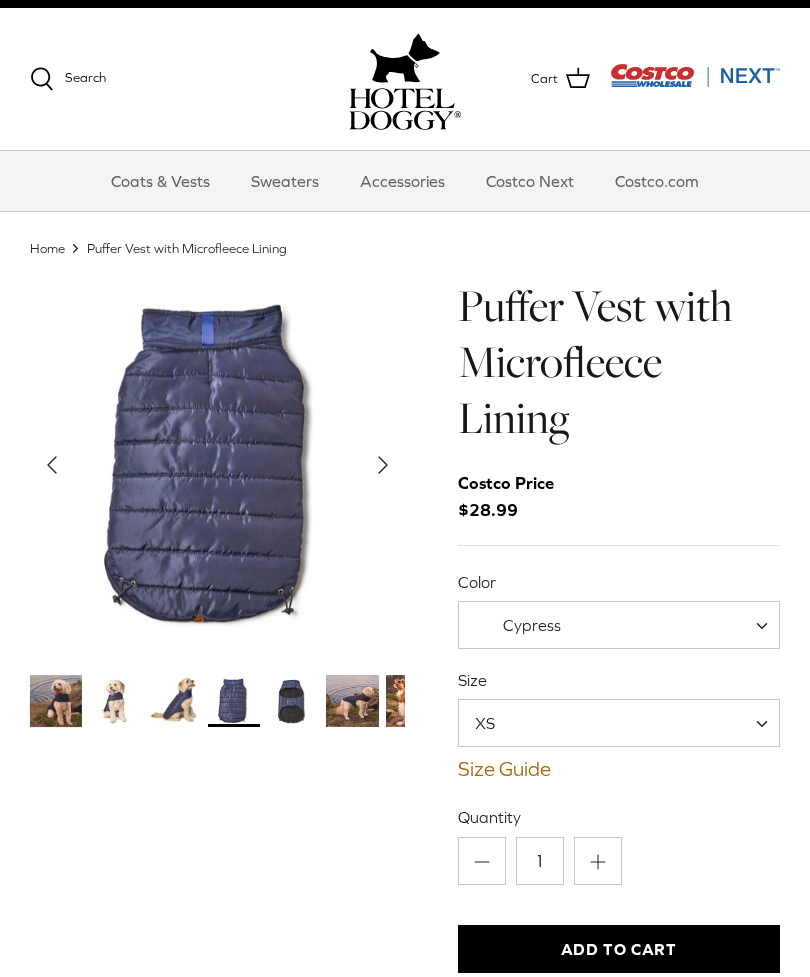 click at bounding box center (293, 701) 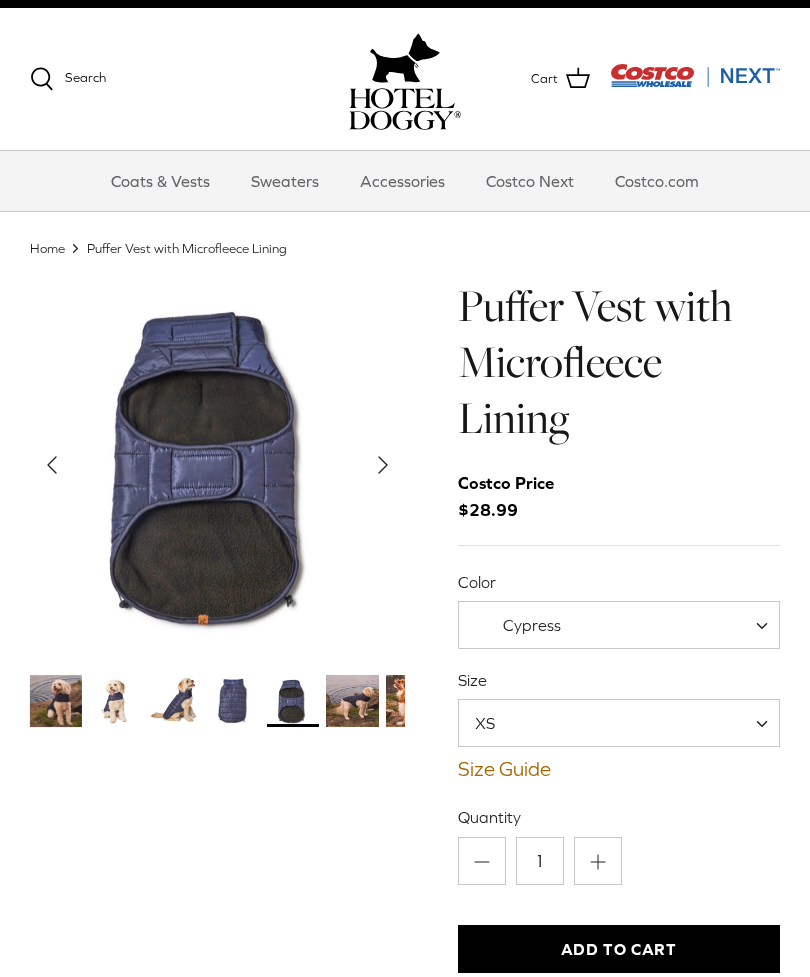 click at bounding box center [352, 701] 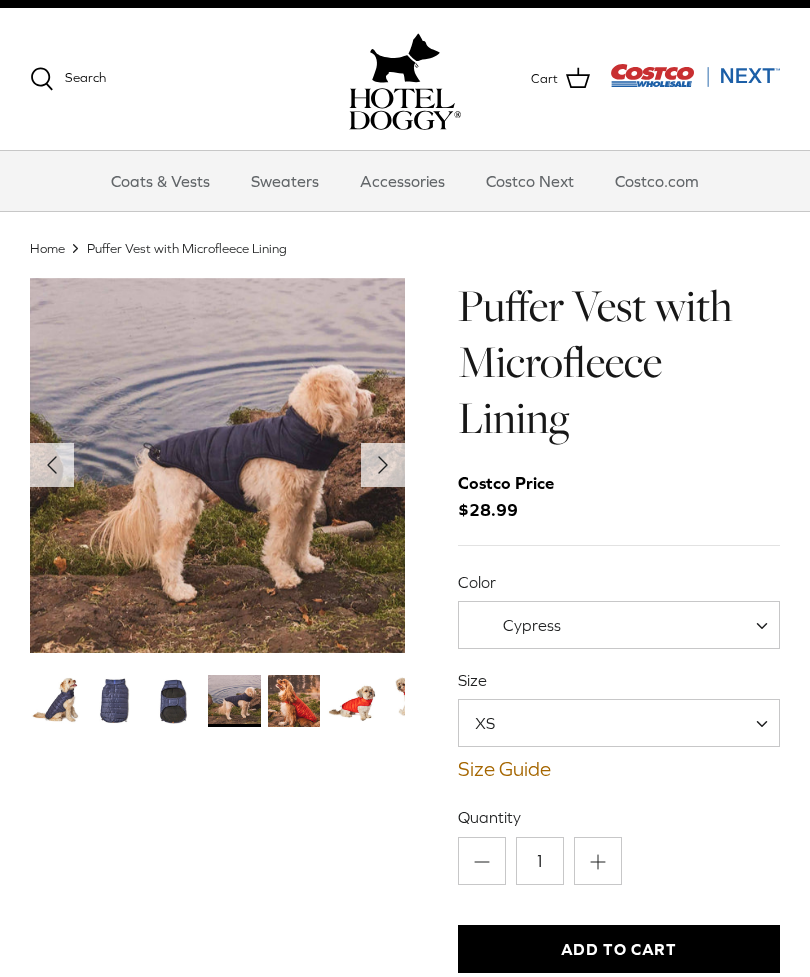 click at bounding box center (234, 701) 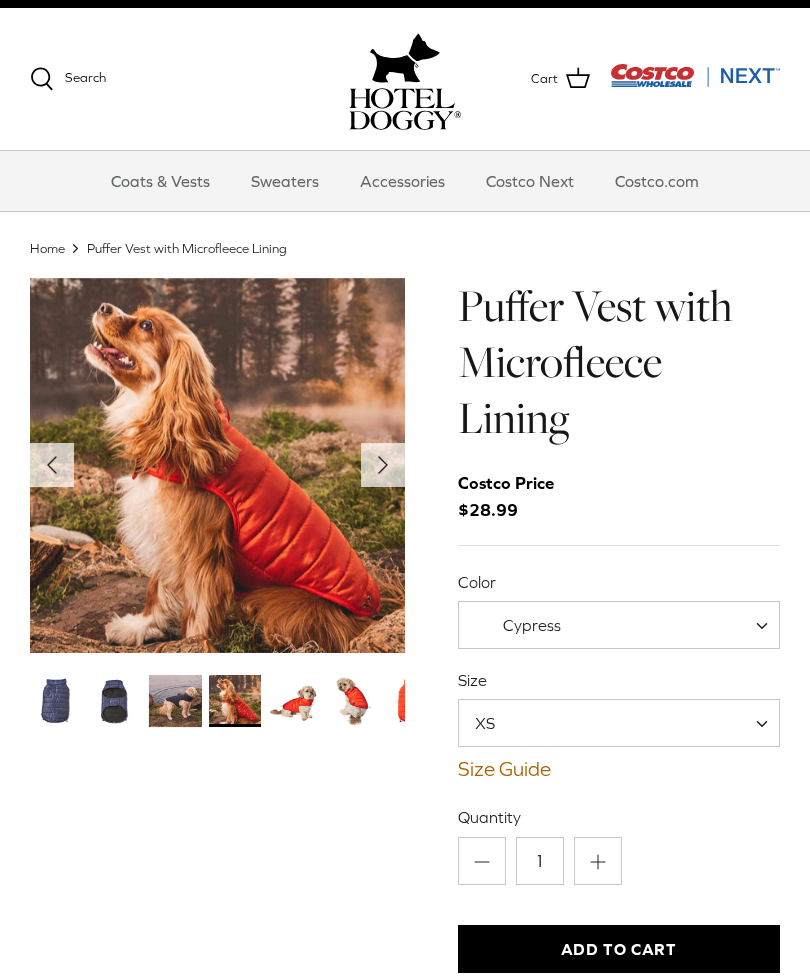 click at bounding box center (294, 701) 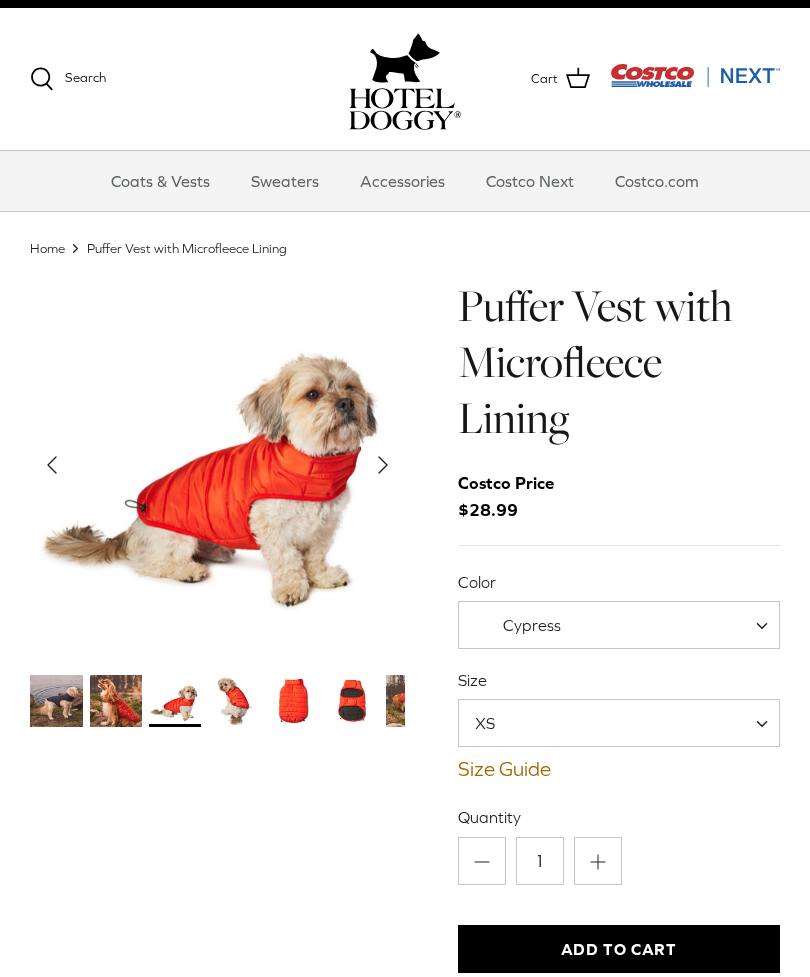 click at bounding box center [234, 701] 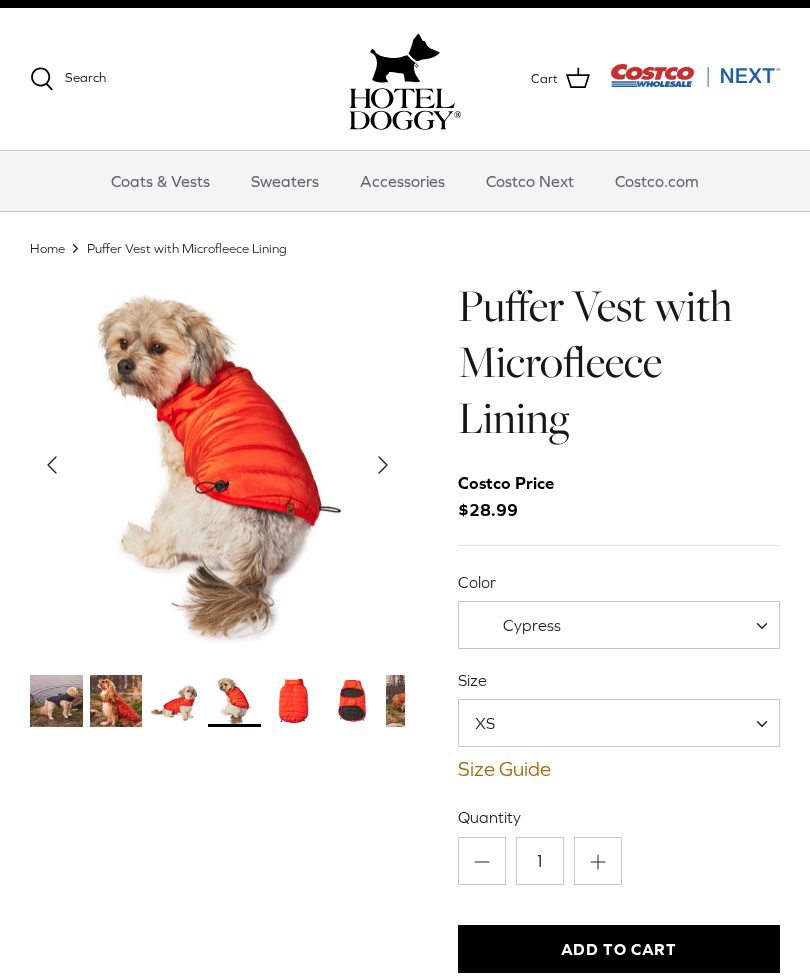click at bounding box center (294, 701) 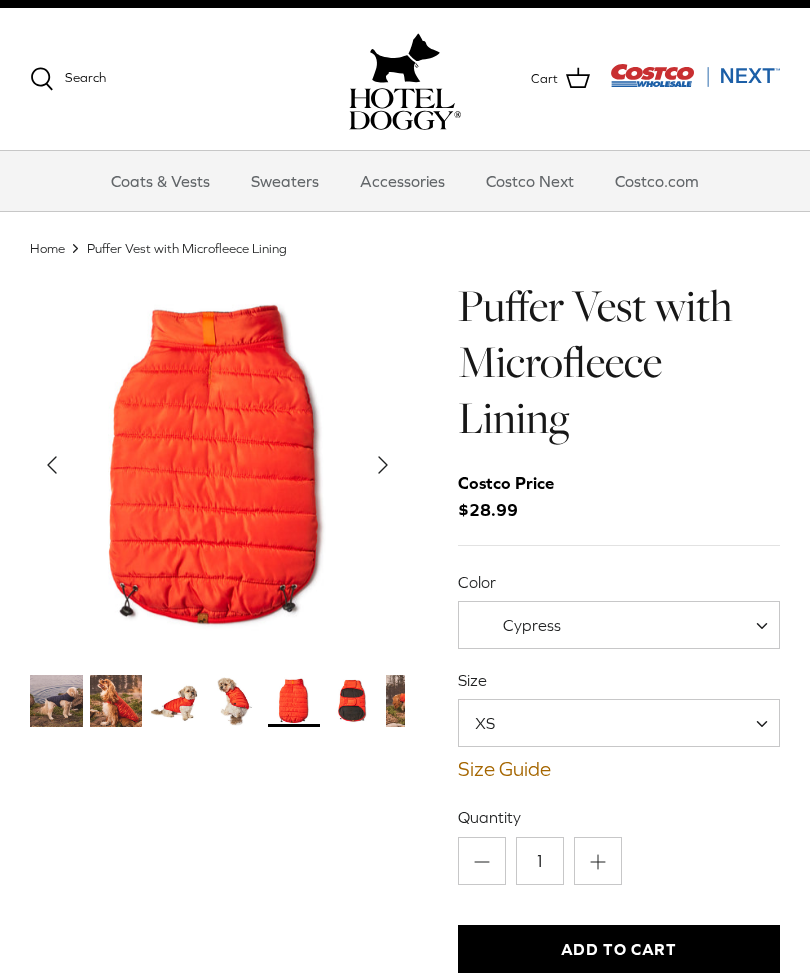 click at bounding box center [353, 701] 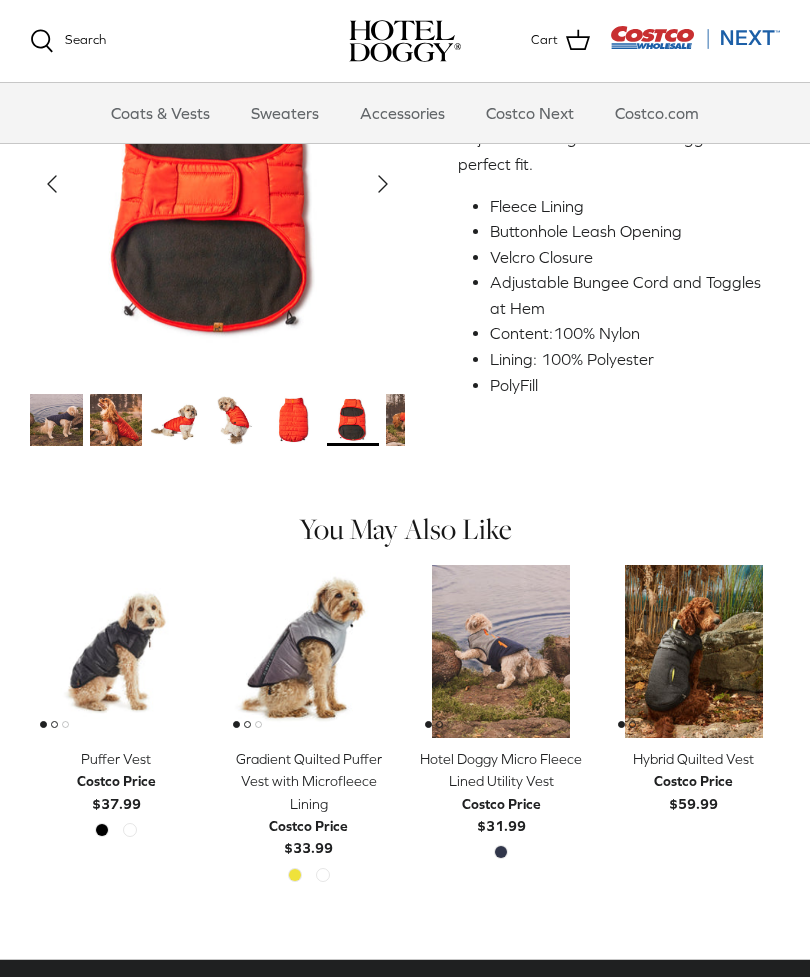 scroll, scrollTop: 771, scrollLeft: 0, axis: vertical 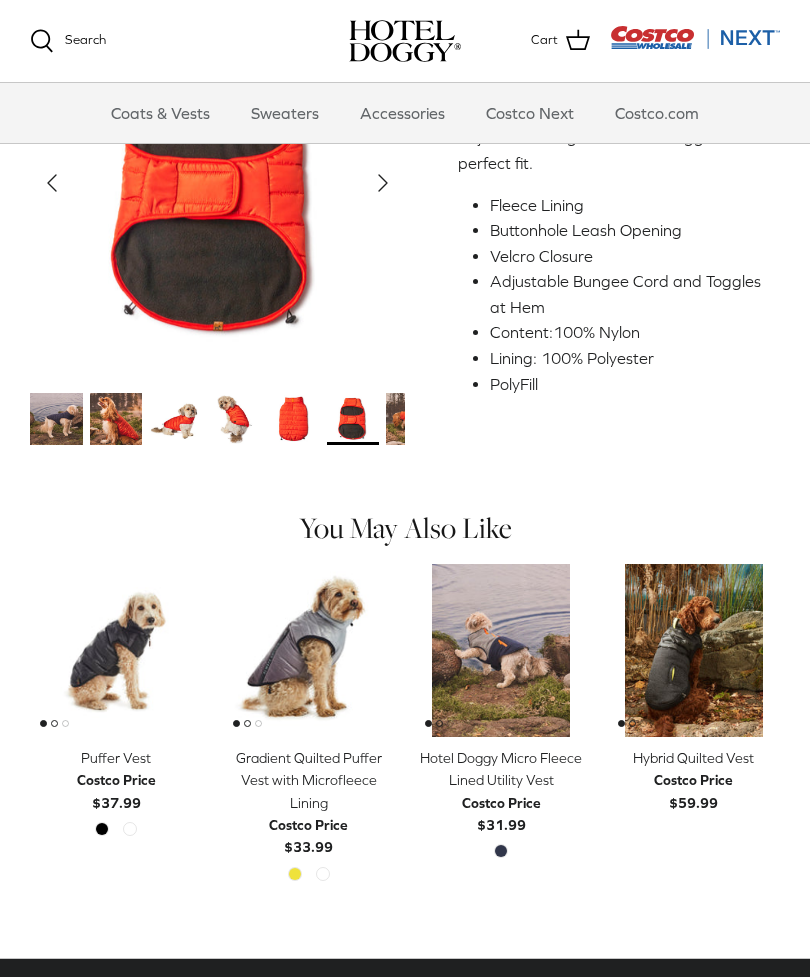 click on "Hotel Doggy Micro Fleece Lined Utility Vest" at bounding box center [501, 769] 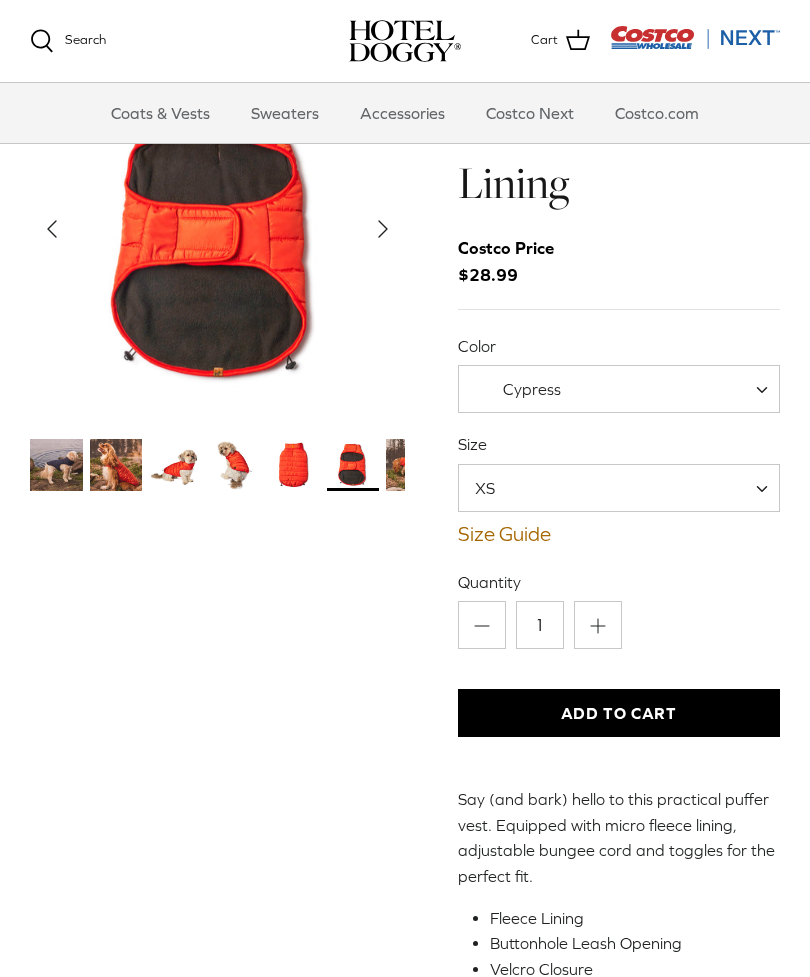 scroll, scrollTop: 56, scrollLeft: 0, axis: vertical 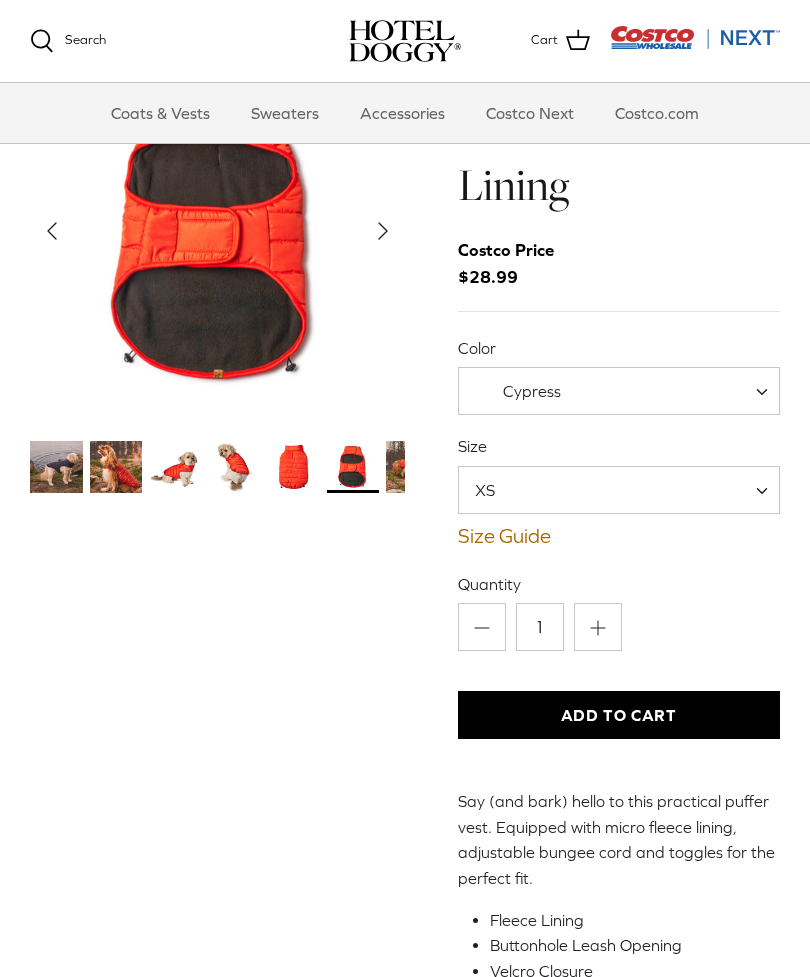 click on "Accessories" at bounding box center (402, 113) 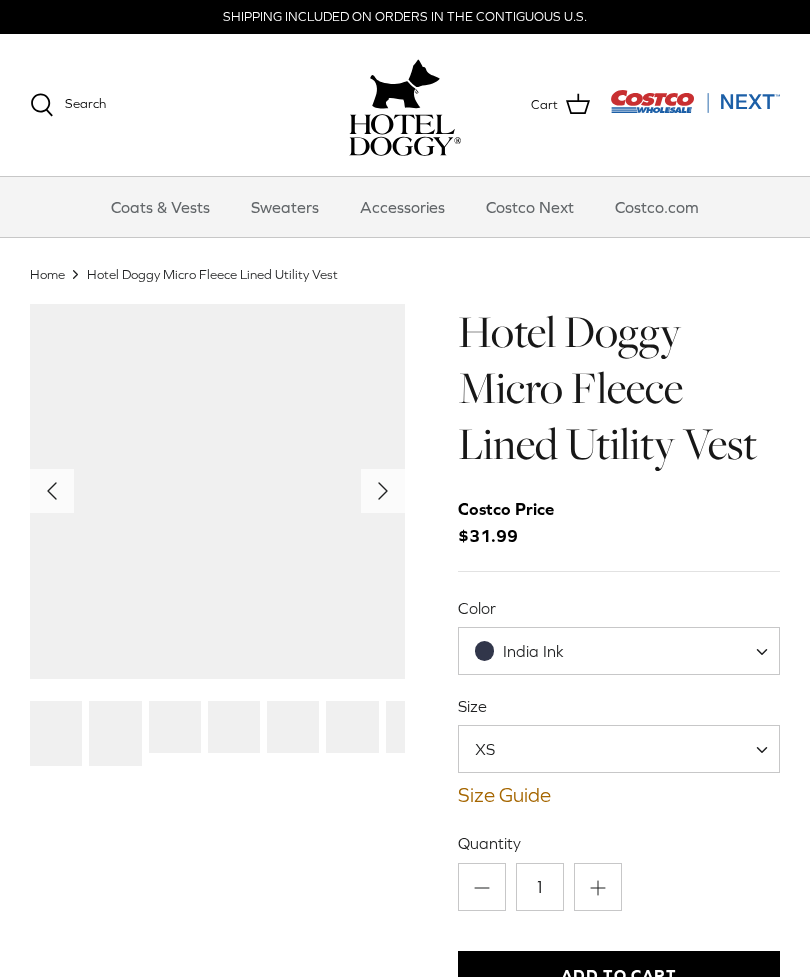 scroll, scrollTop: 0, scrollLeft: 0, axis: both 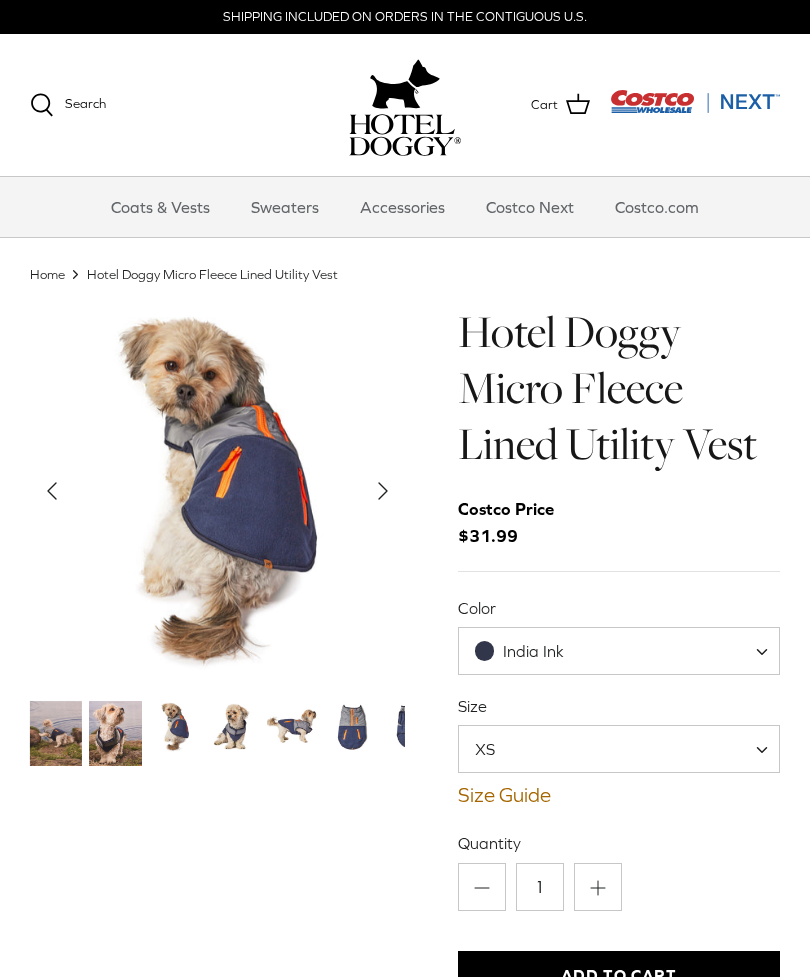 click at bounding box center (115, 733) 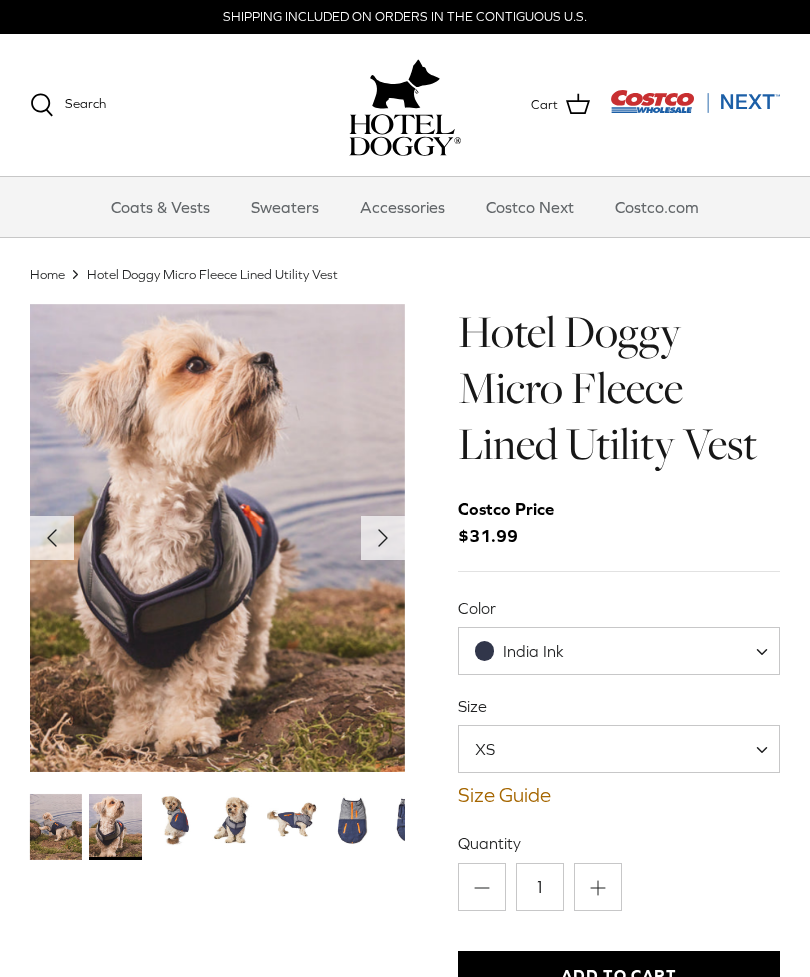 click at bounding box center [175, 820] 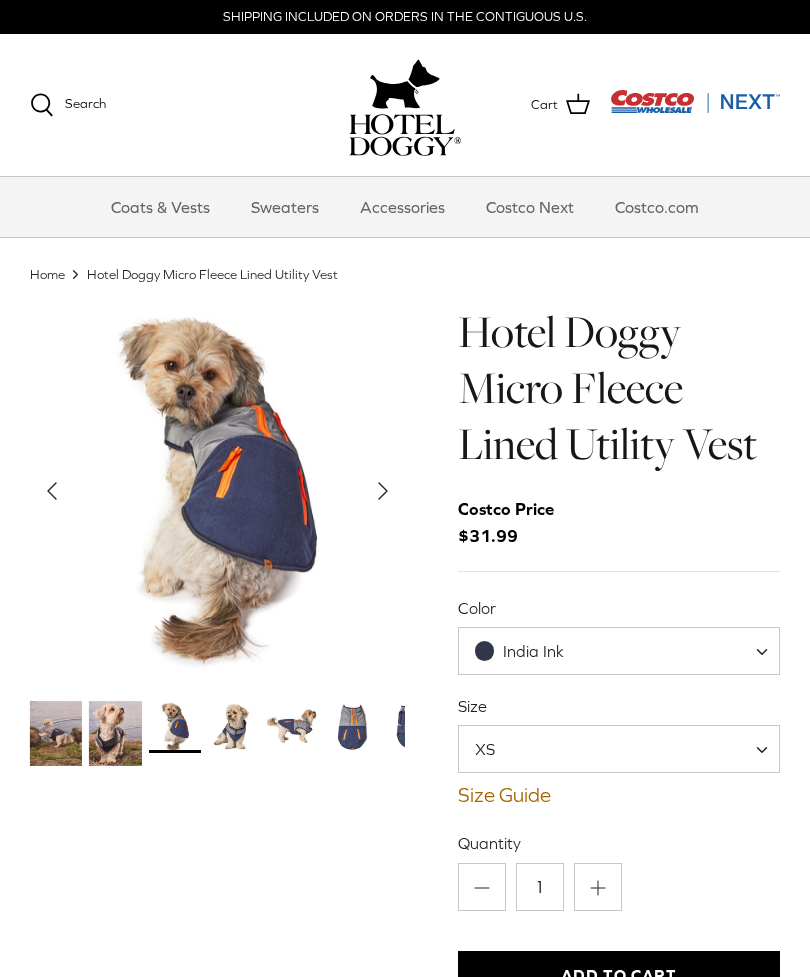 click at bounding box center [234, 727] 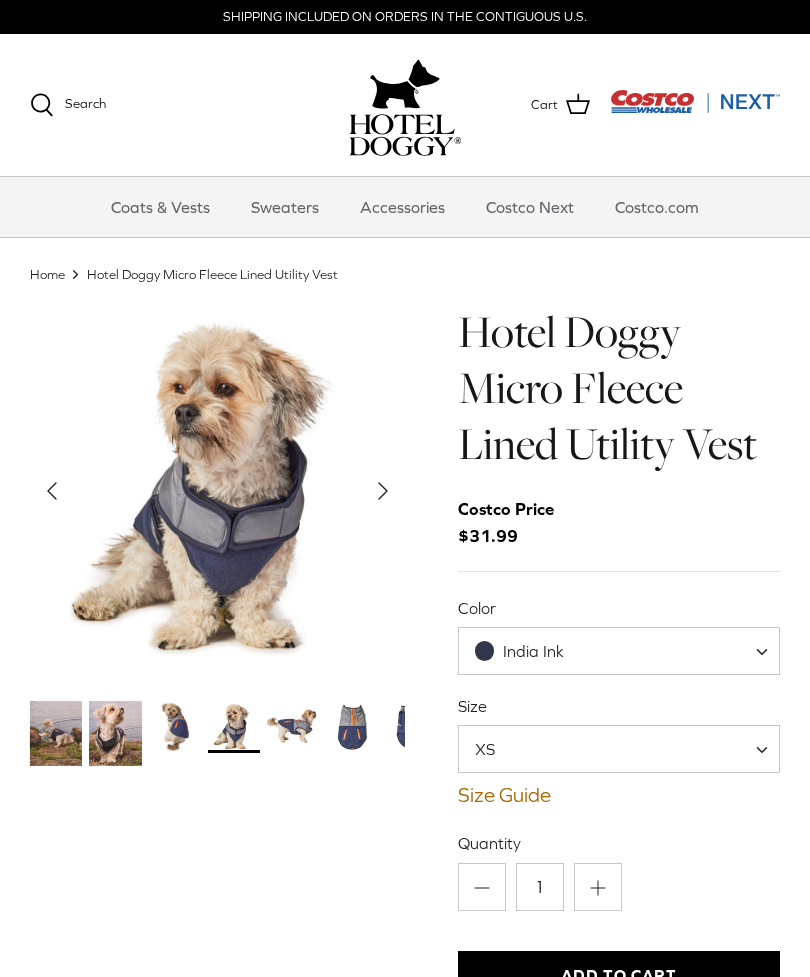 click 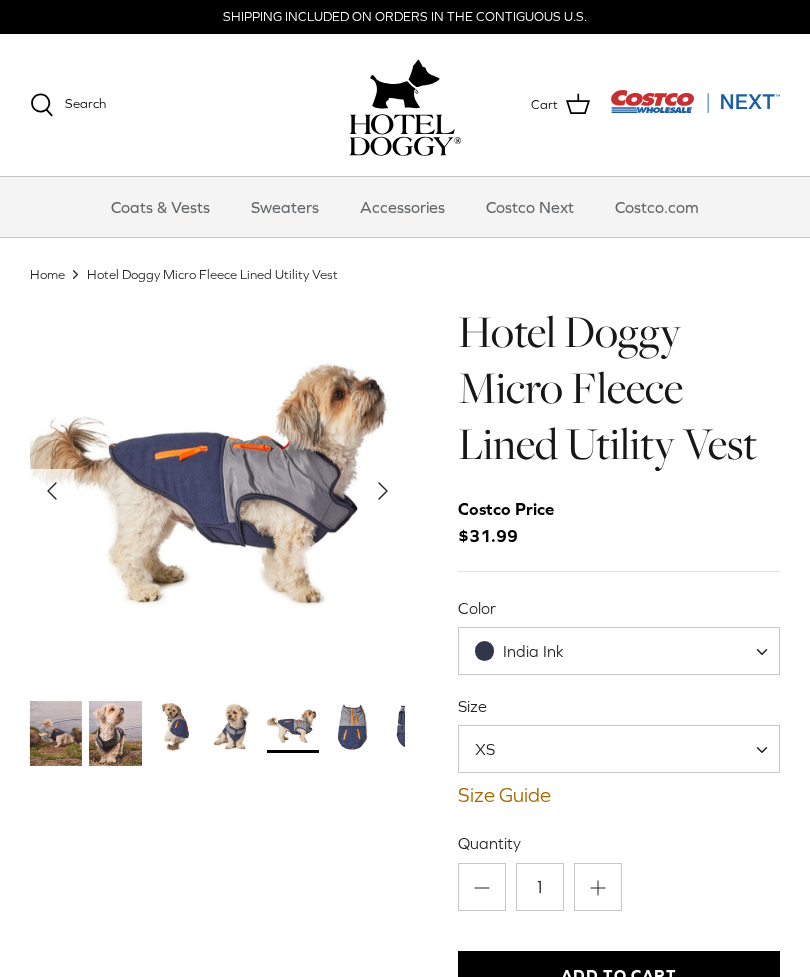 click on "Right" 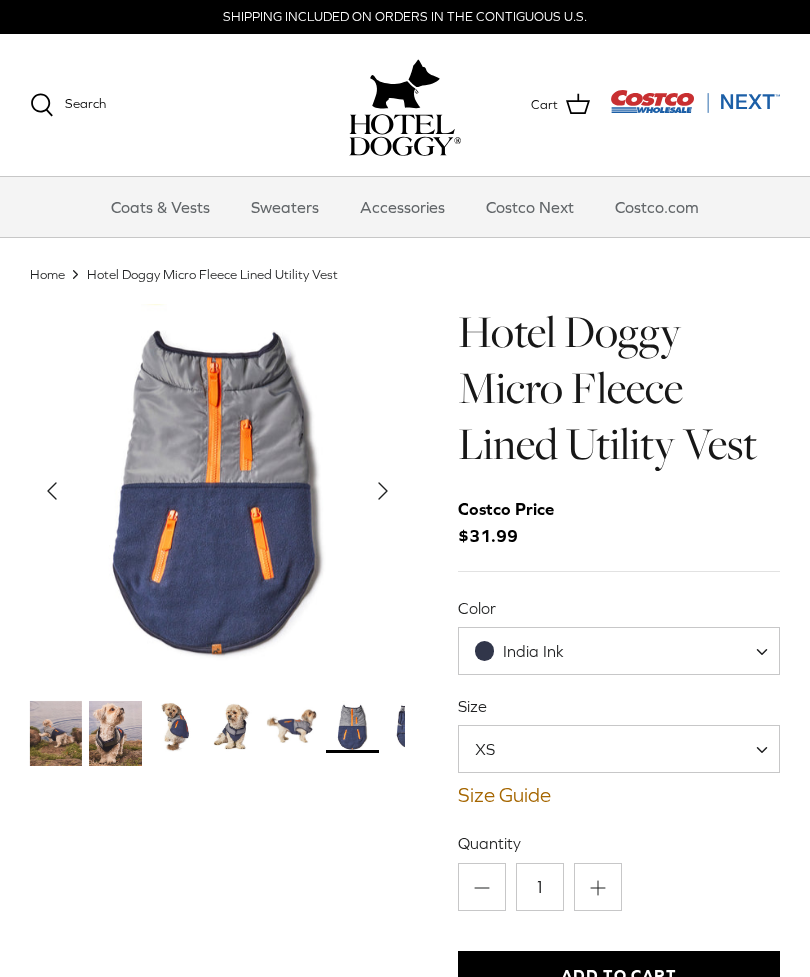 click on "Right" 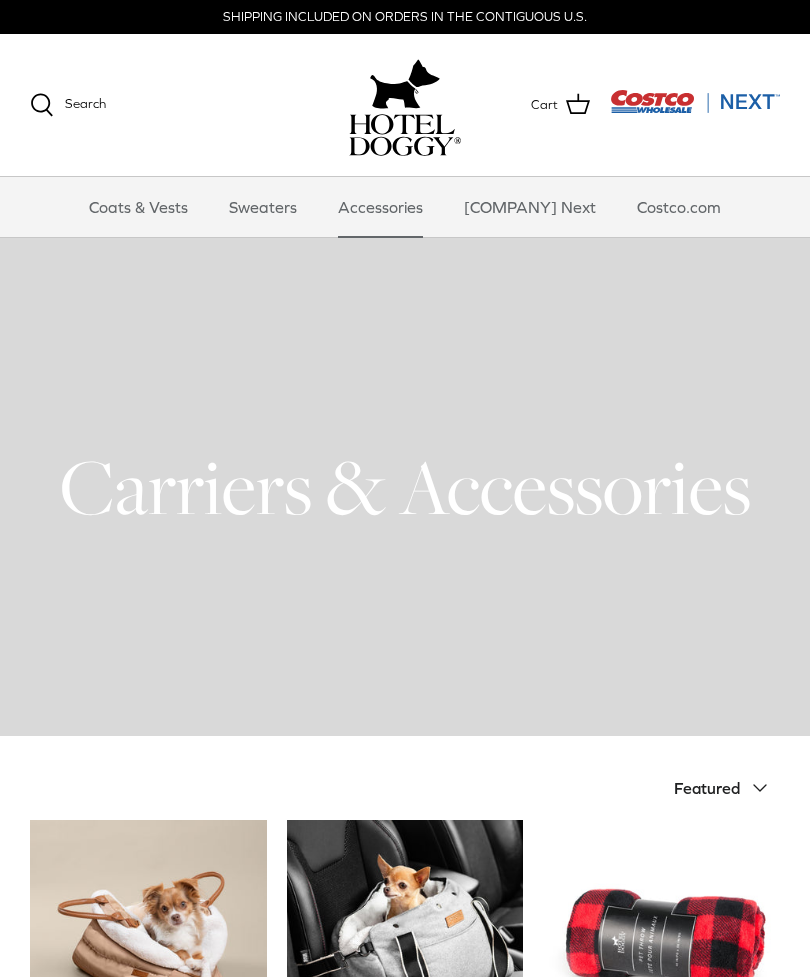 scroll, scrollTop: 0, scrollLeft: 0, axis: both 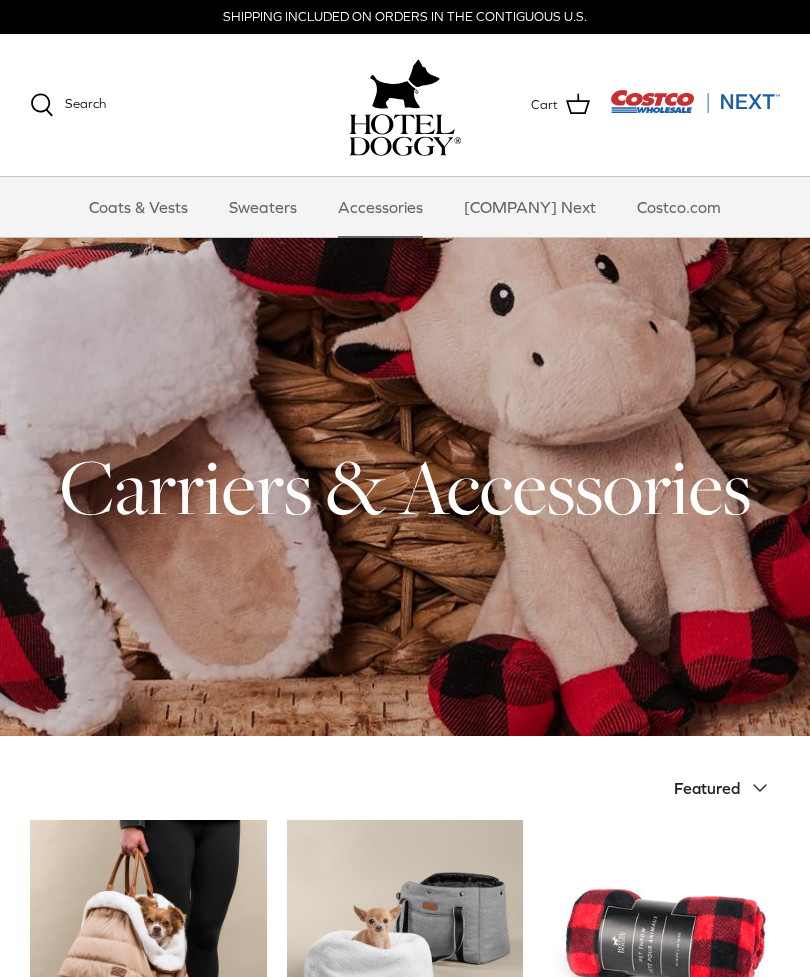 click on "Sweaters" at bounding box center [263, 207] 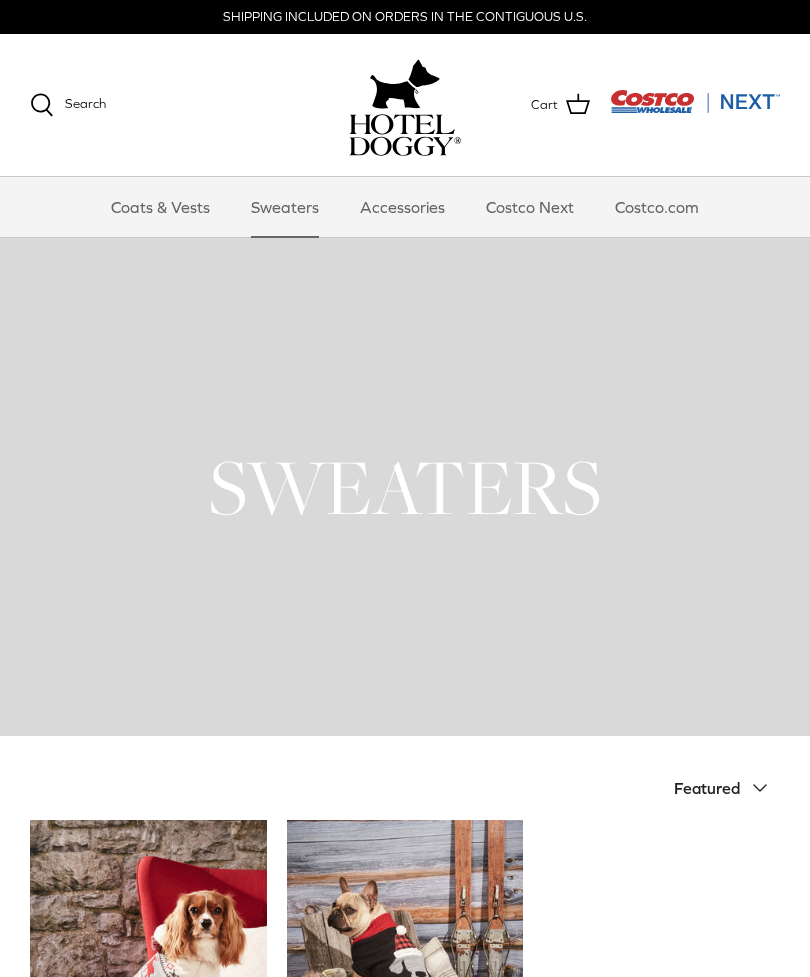 scroll, scrollTop: 0, scrollLeft: 0, axis: both 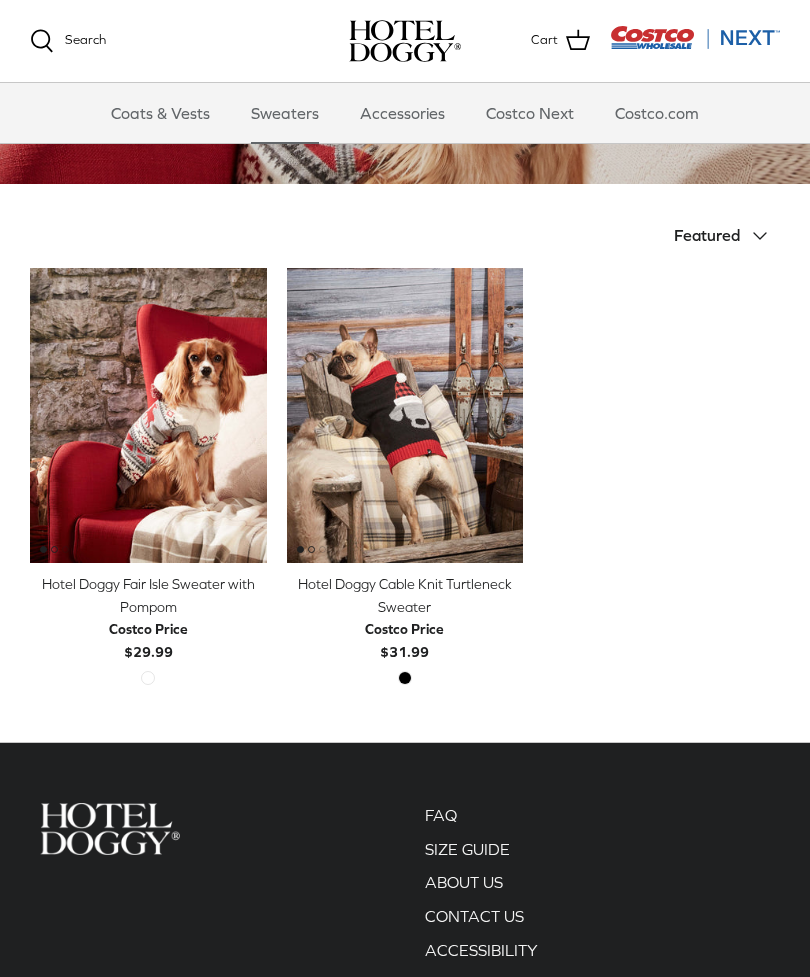 click on "Hotel Doggy Cable Knit Turtleneck Sweater" at bounding box center [405, 595] 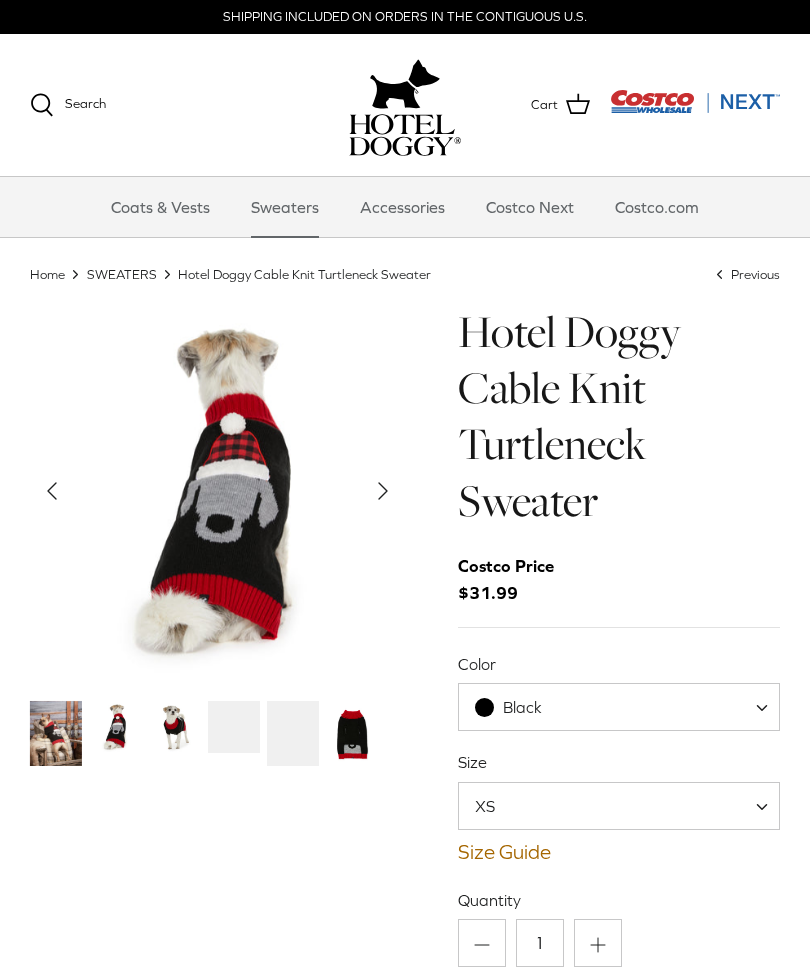 scroll, scrollTop: 0, scrollLeft: 0, axis: both 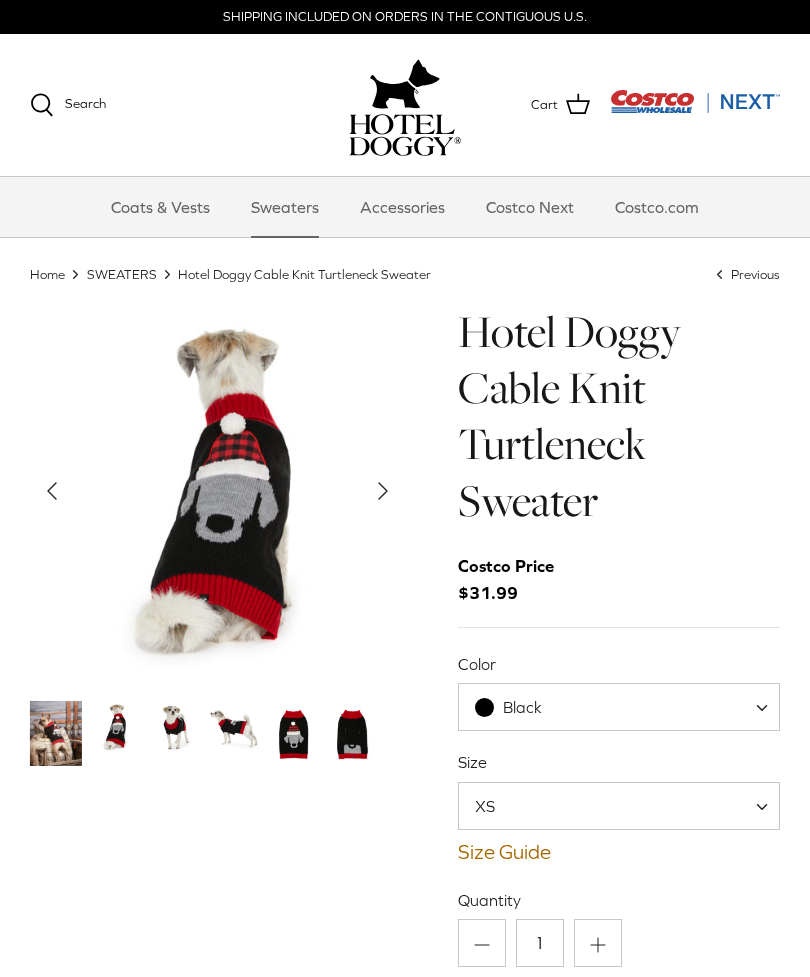 click at bounding box center (115, 727) 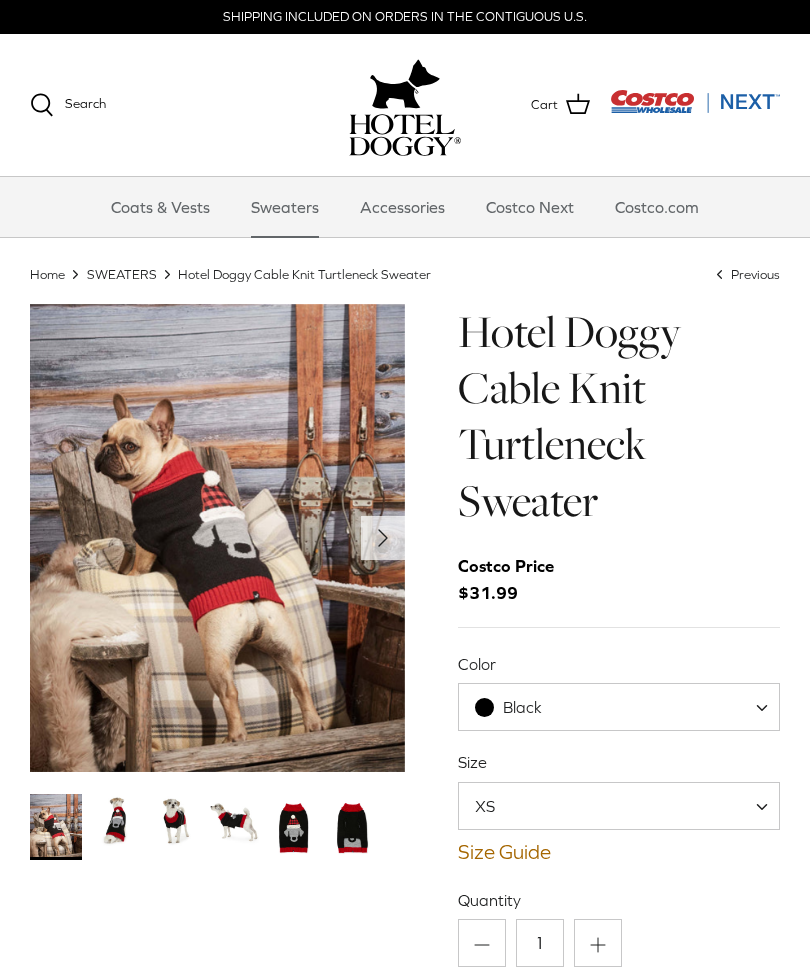 click at bounding box center (352, 826) 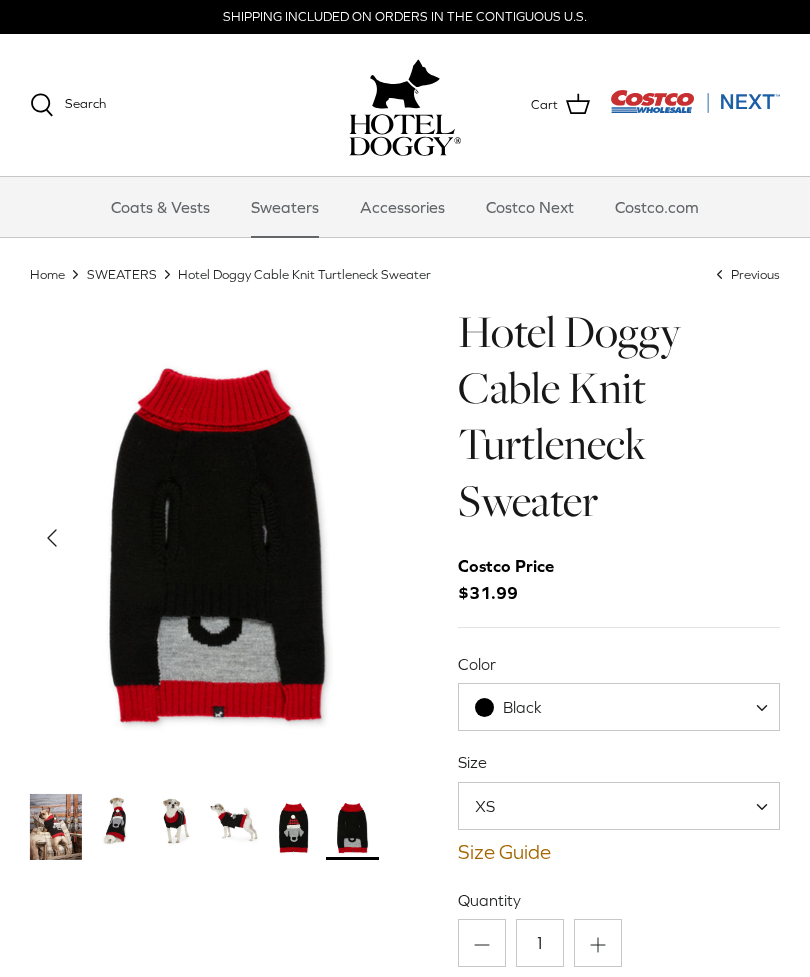 click at bounding box center [293, 826] 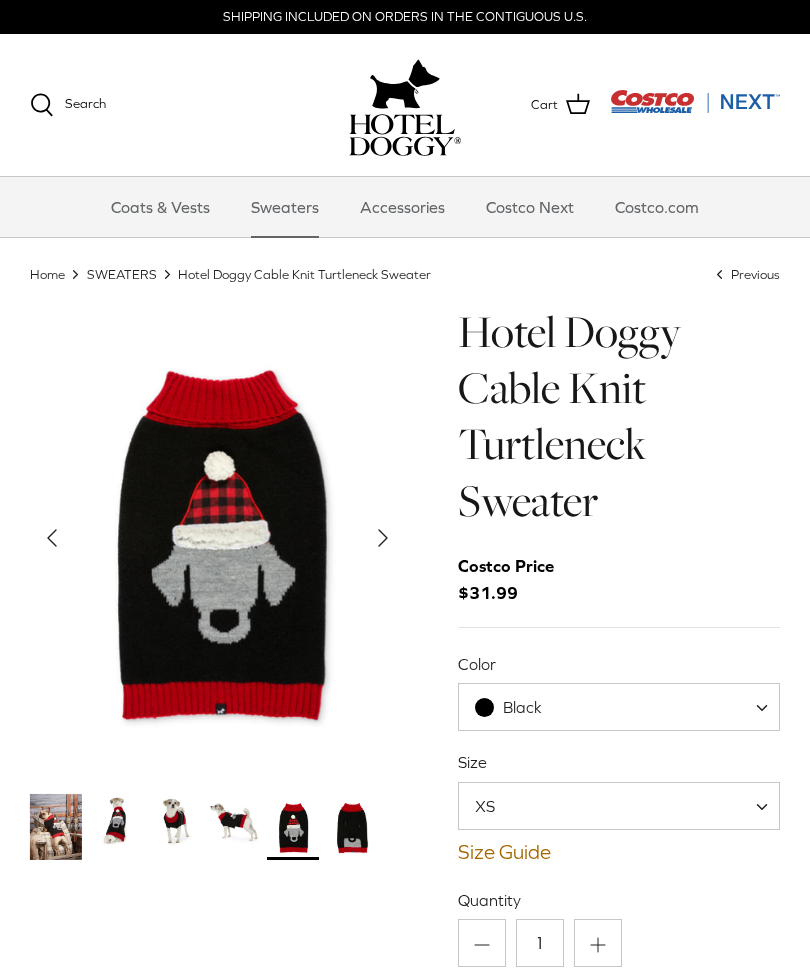 click at bounding box center [234, 820] 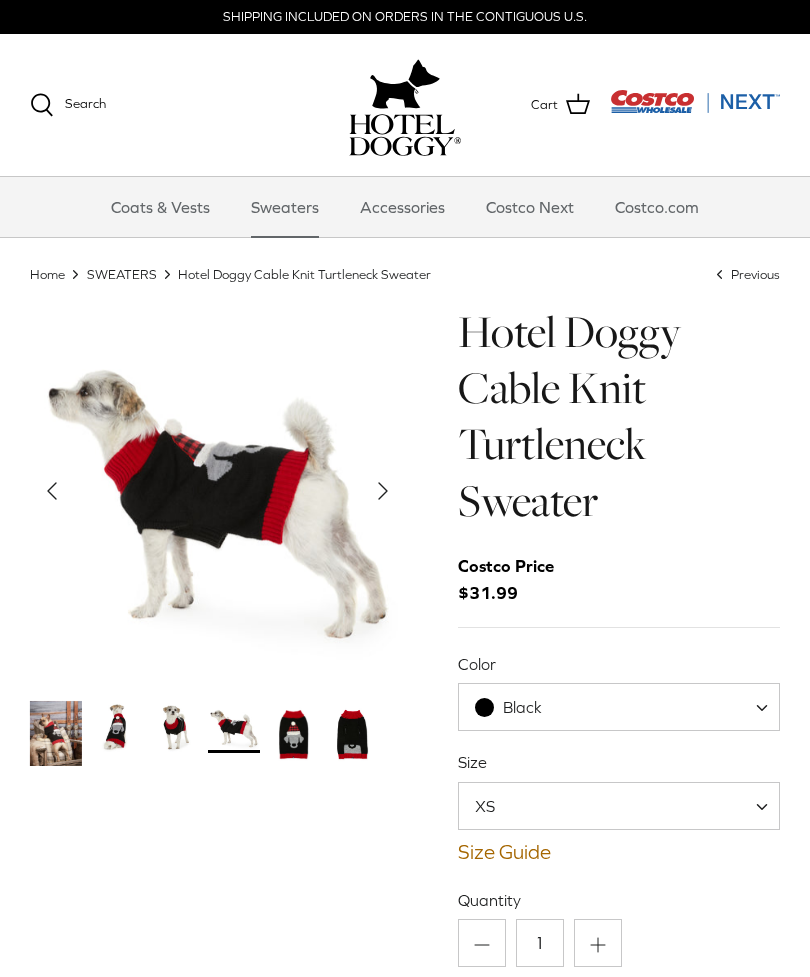 click at bounding box center (175, 727) 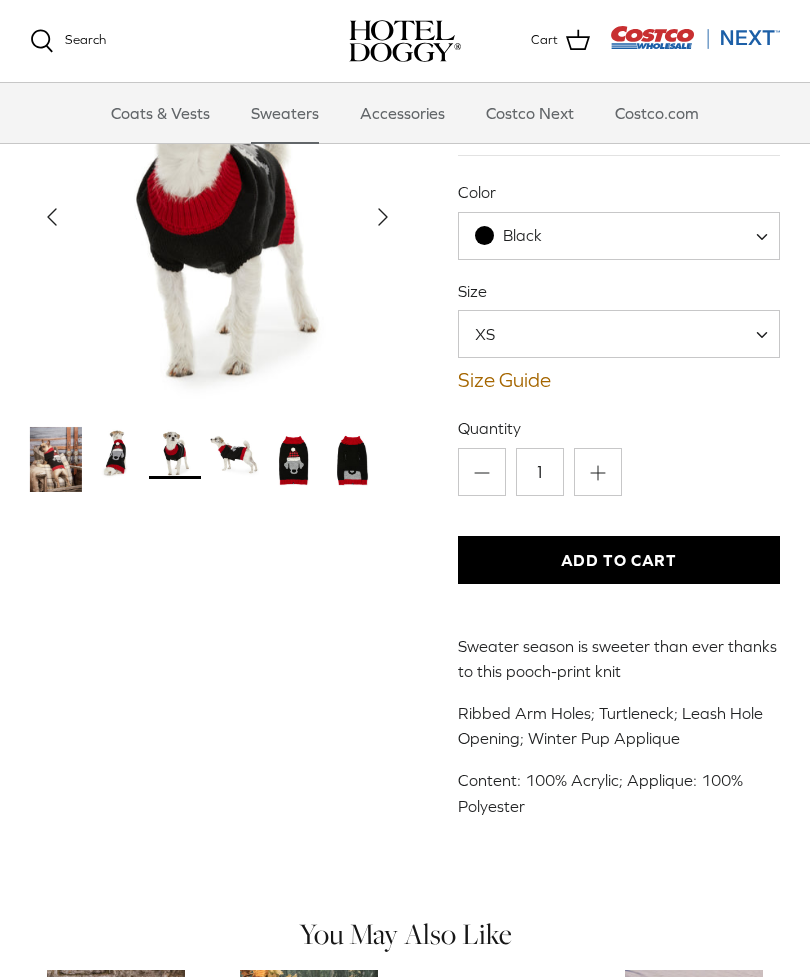 scroll, scrollTop: 264, scrollLeft: 0, axis: vertical 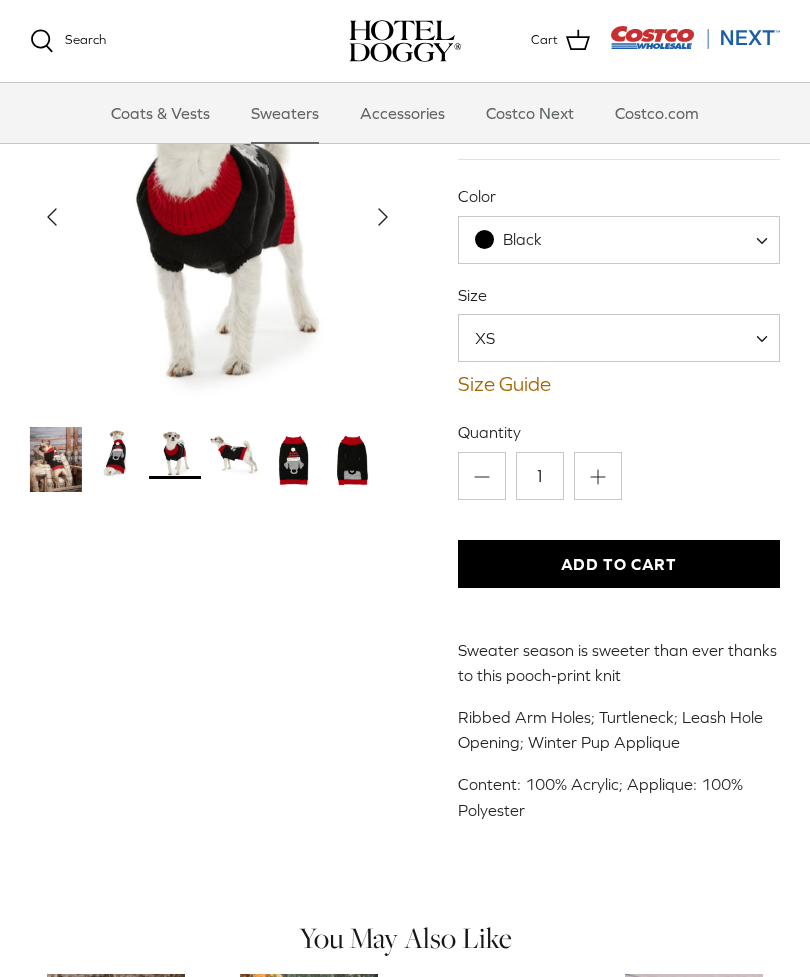 click on "Black" at bounding box center [619, 240] 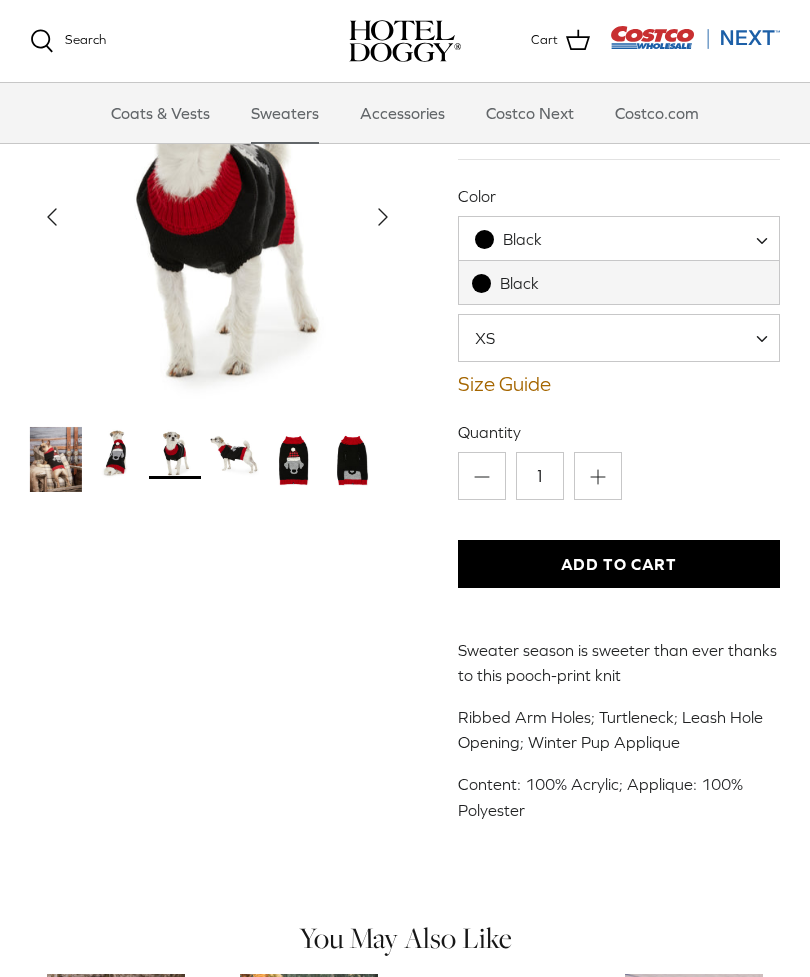 click on "Quantity" at bounding box center (619, 432) 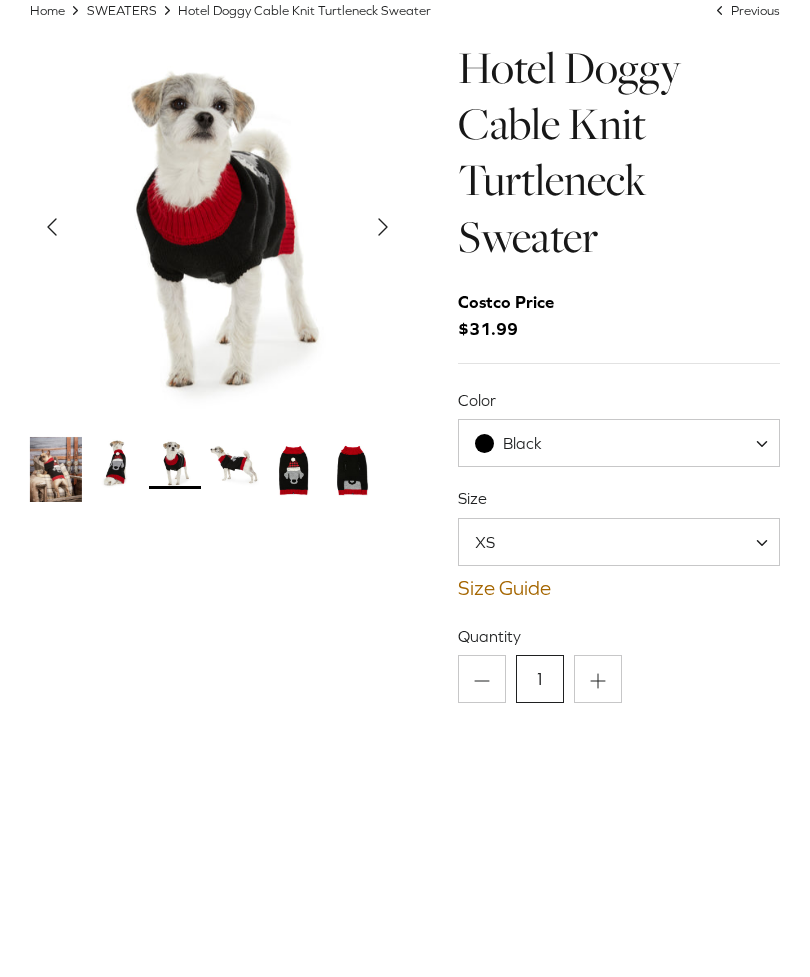 scroll, scrollTop: 0, scrollLeft: 0, axis: both 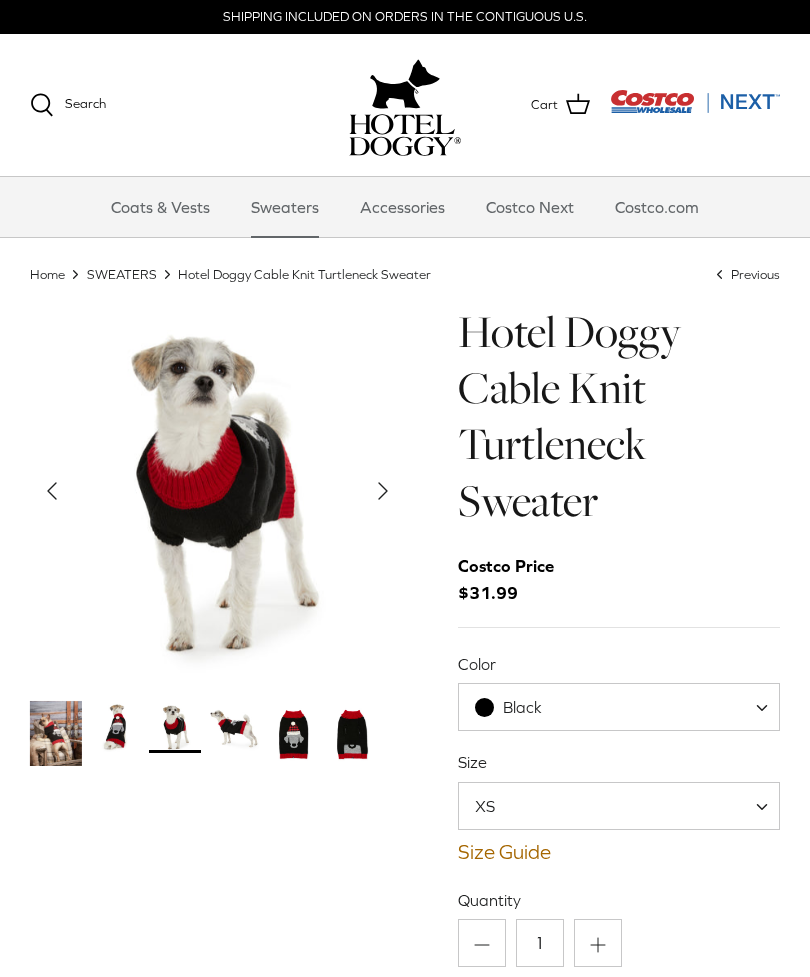 click on "Costco Next" at bounding box center (530, 207) 